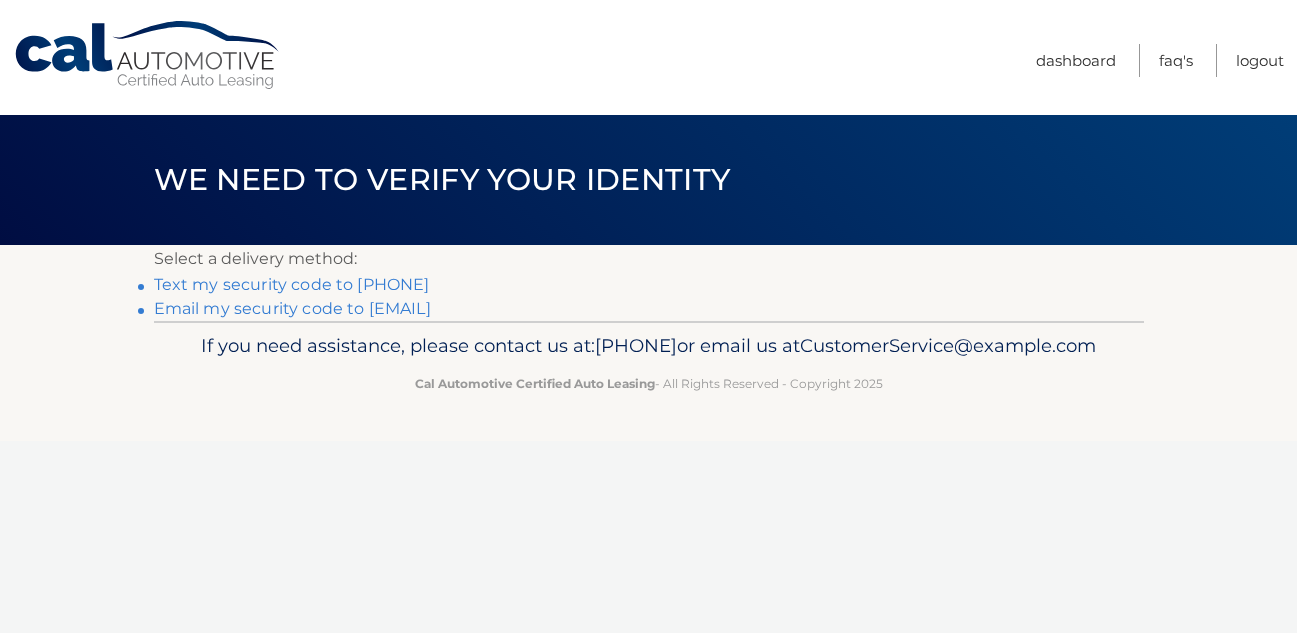 scroll, scrollTop: 0, scrollLeft: 0, axis: both 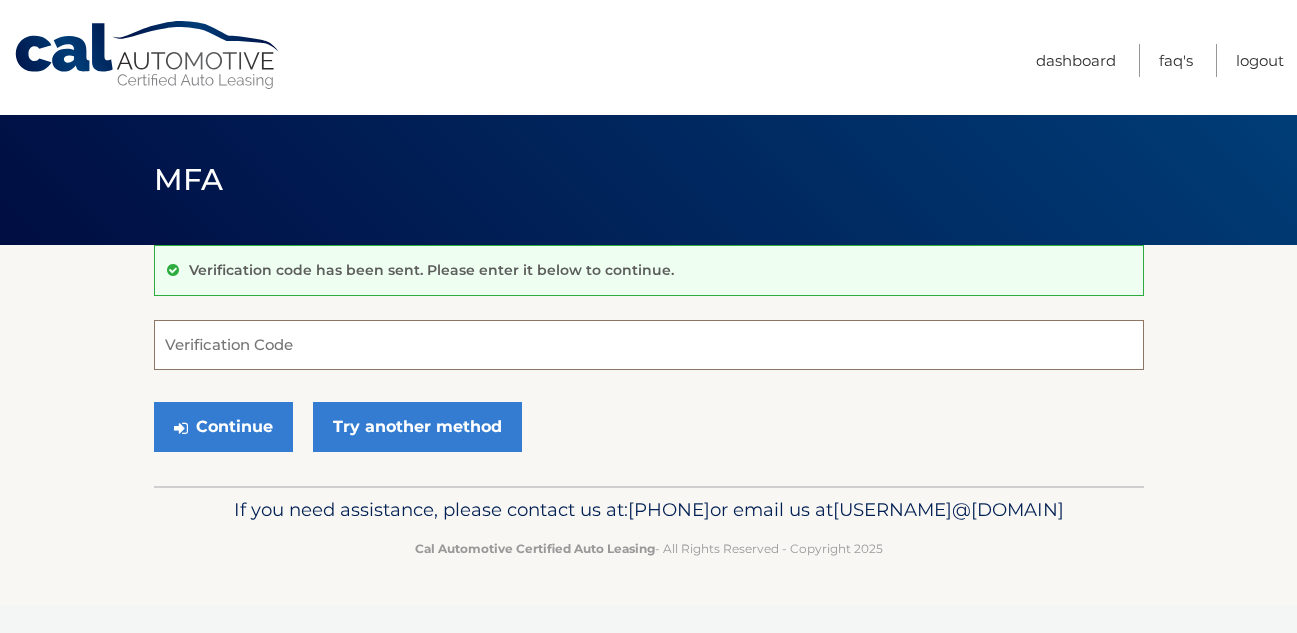 click on "Verification Code" at bounding box center [649, 345] 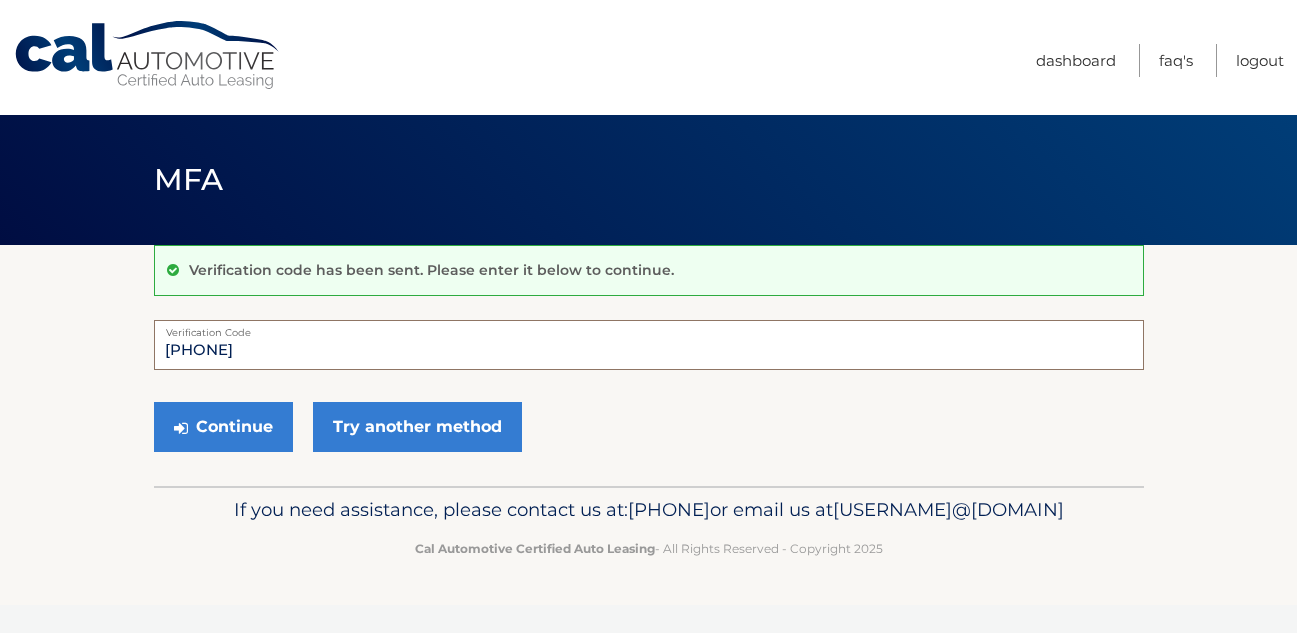click on "Continue" at bounding box center [223, 427] 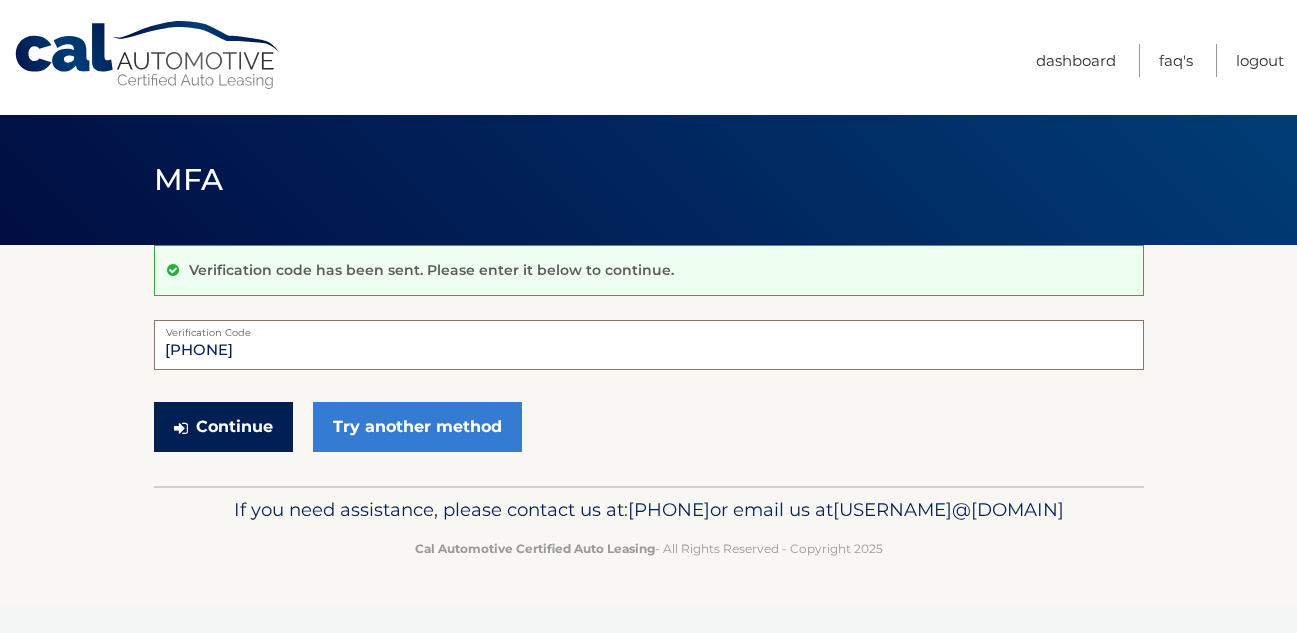 type on "02786" 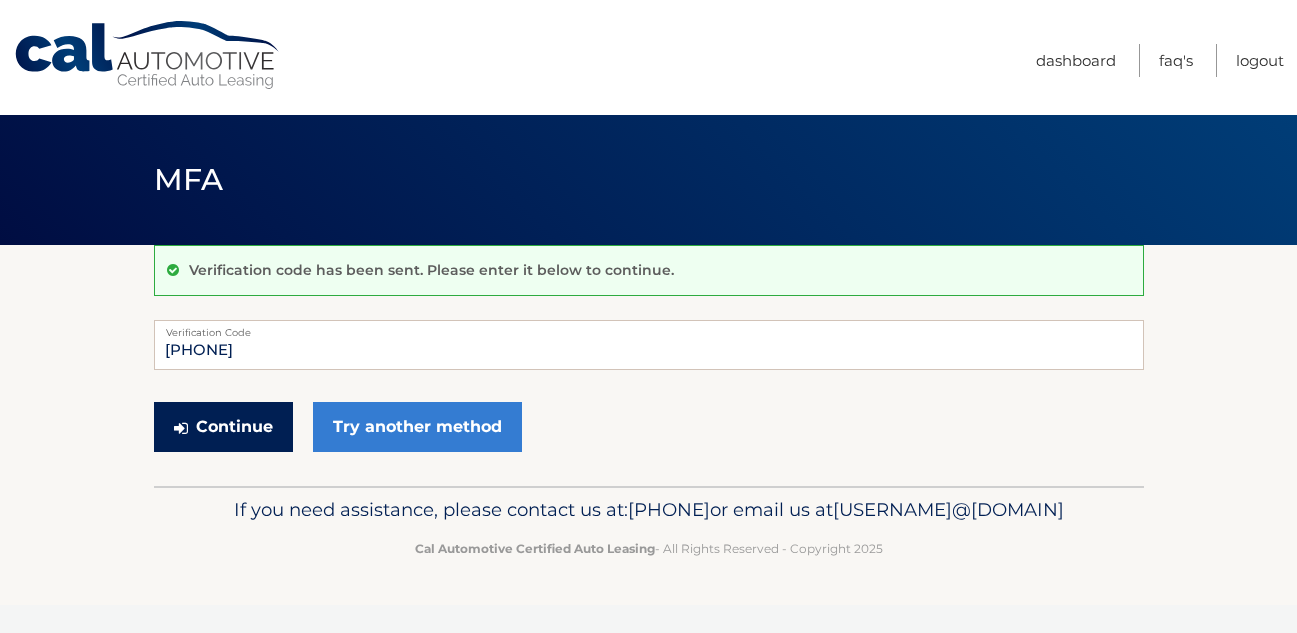 click on "Continue" at bounding box center [223, 427] 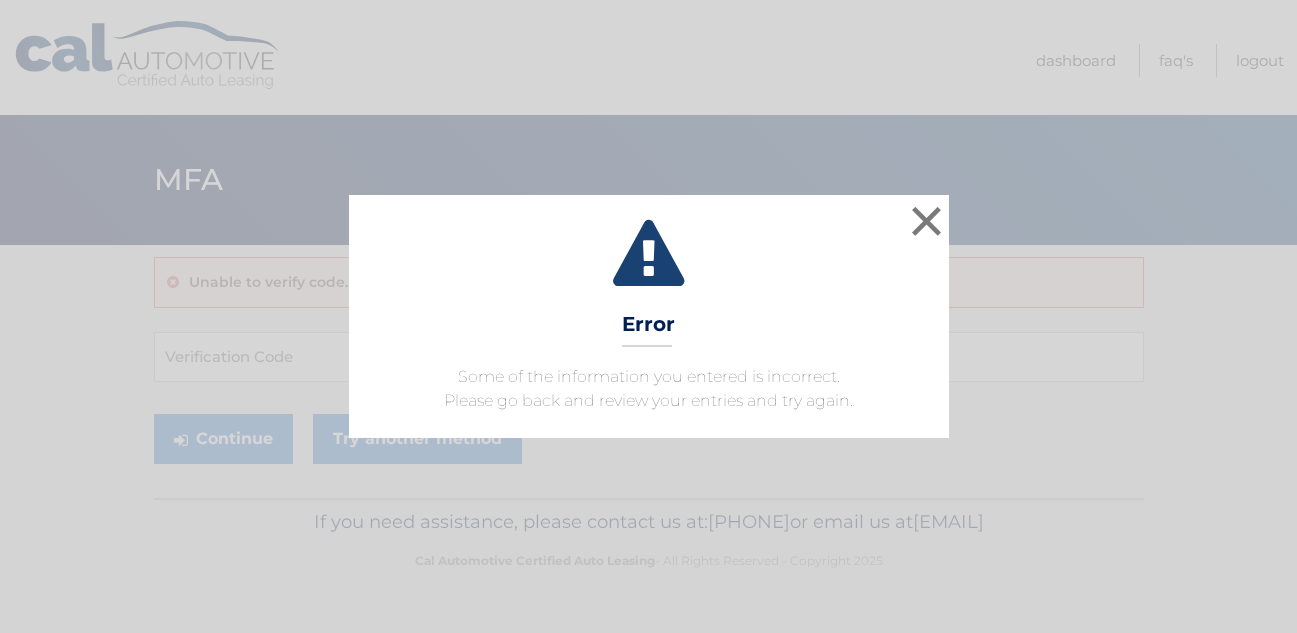 scroll, scrollTop: 0, scrollLeft: 0, axis: both 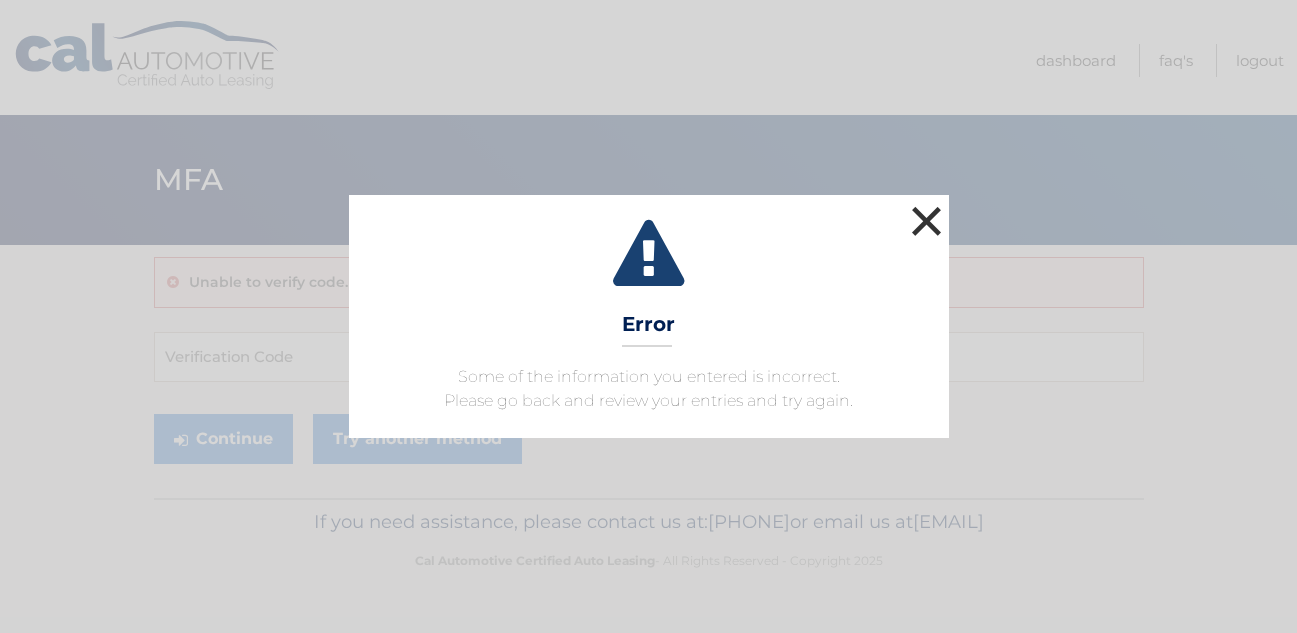 click on "×" at bounding box center (927, 221) 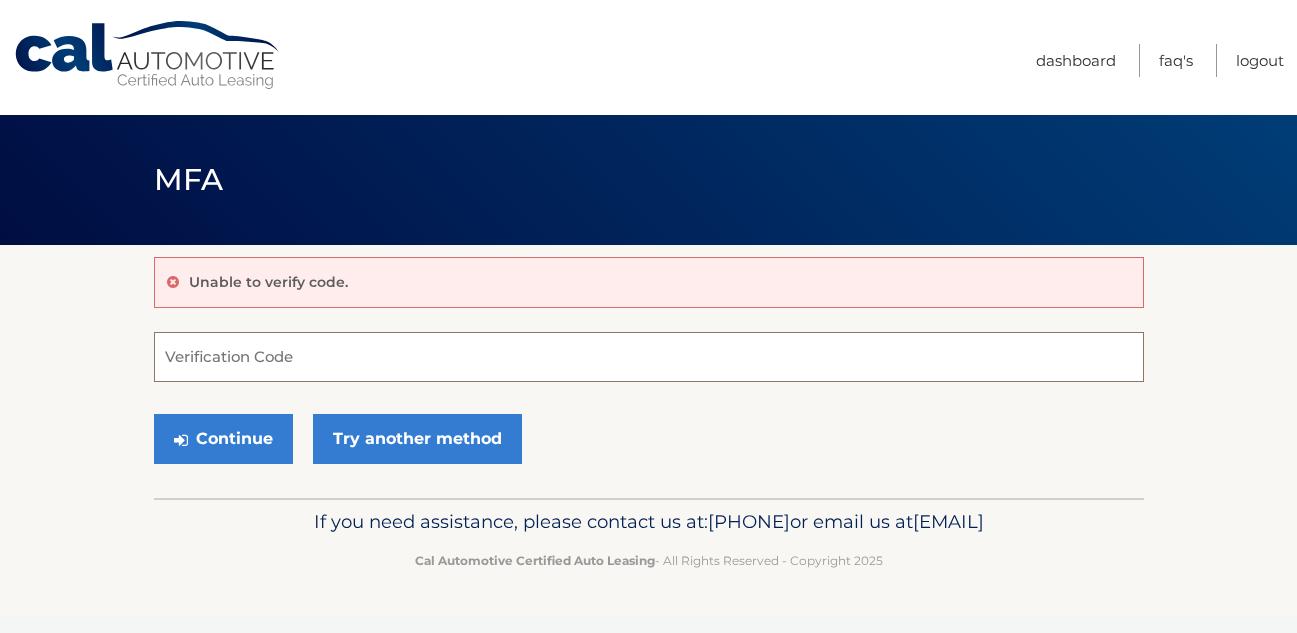 click on "Verification Code" at bounding box center [649, 357] 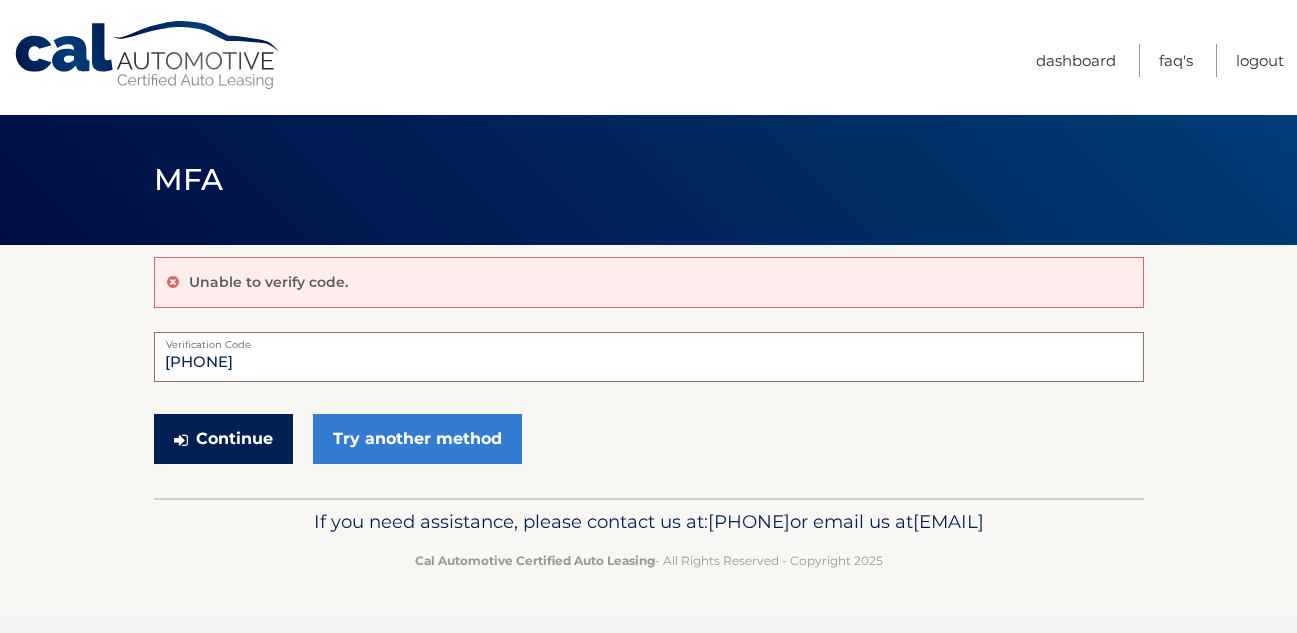 type on "012786" 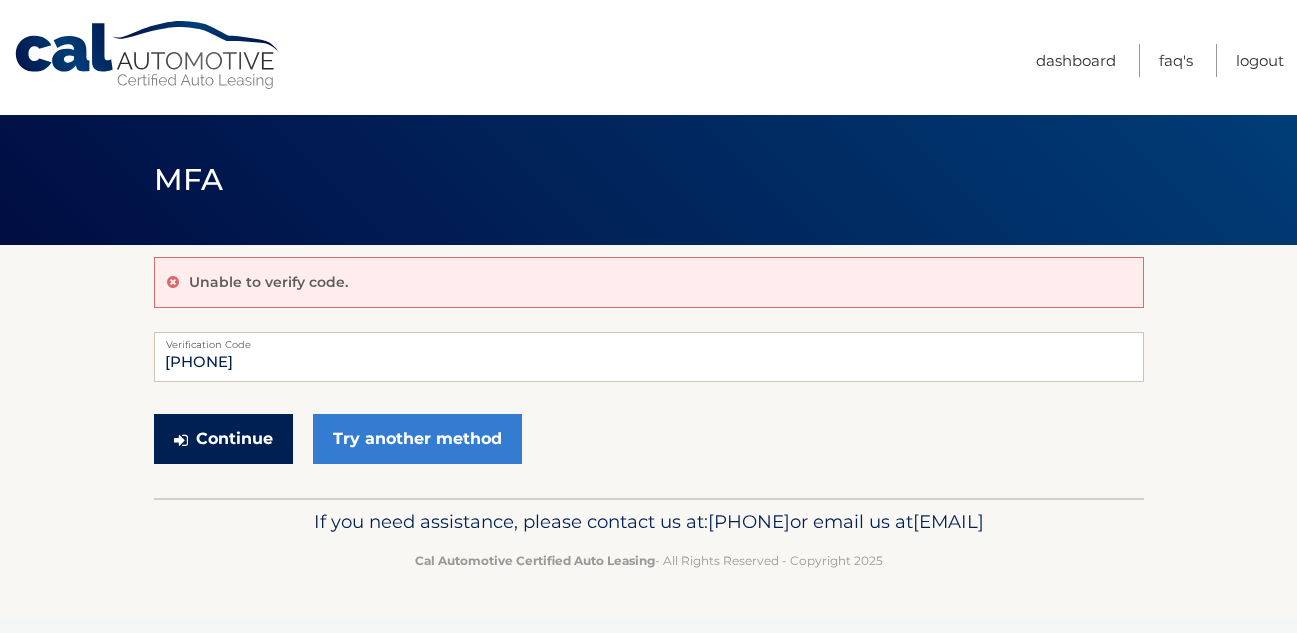 click on "Continue" at bounding box center [223, 439] 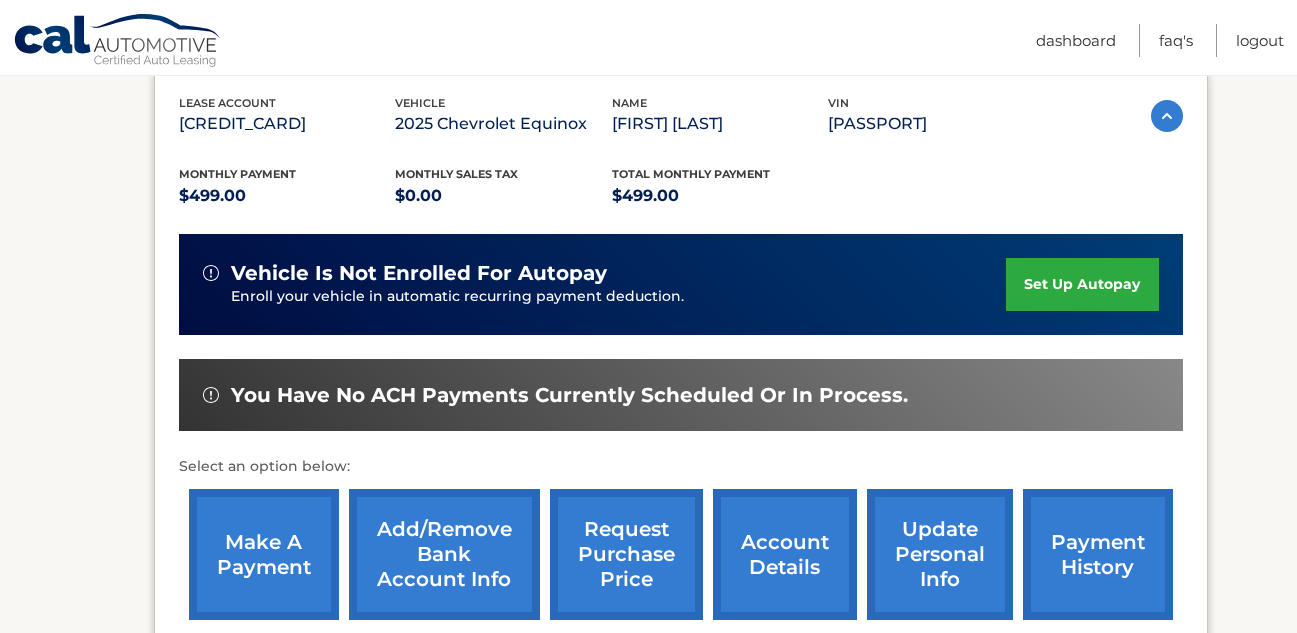 scroll, scrollTop: 363, scrollLeft: 0, axis: vertical 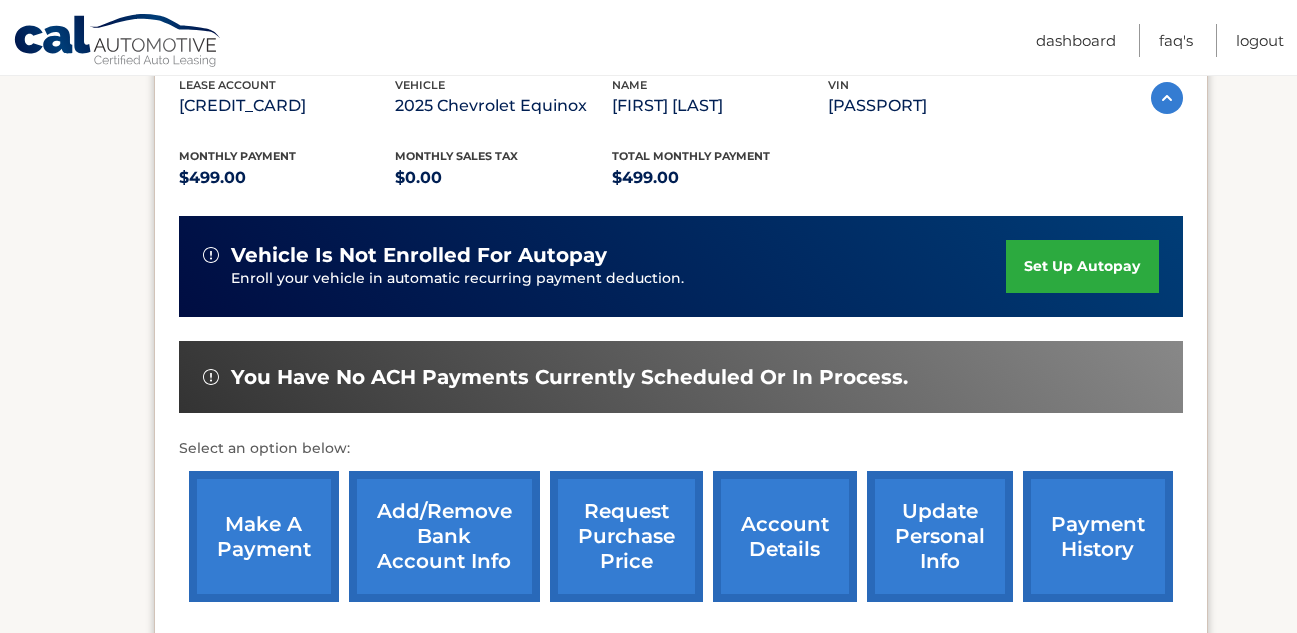click on "make a payment" at bounding box center (264, 536) 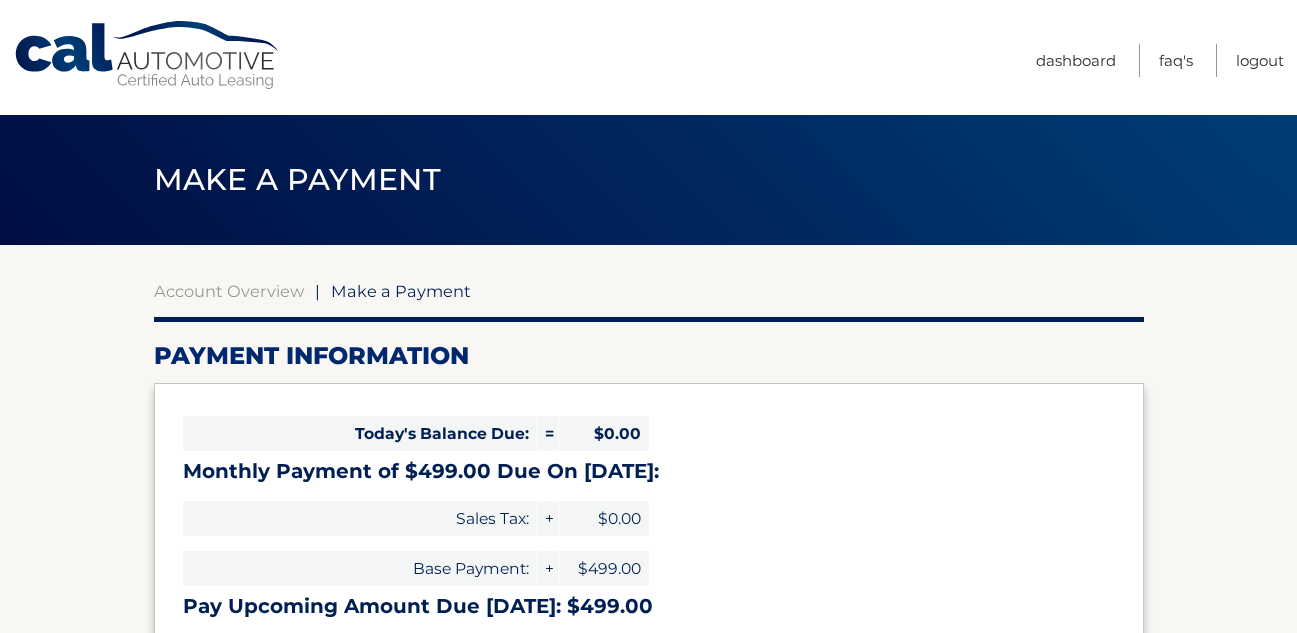 select on "[UUID]" 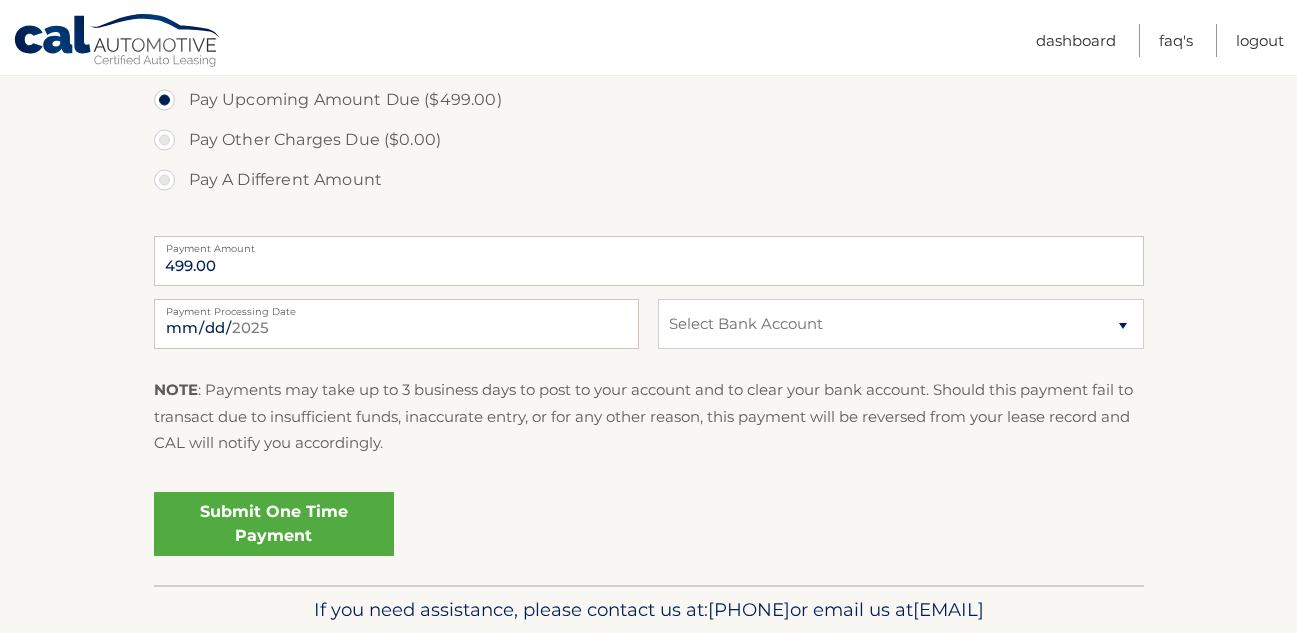 scroll, scrollTop: 698, scrollLeft: 0, axis: vertical 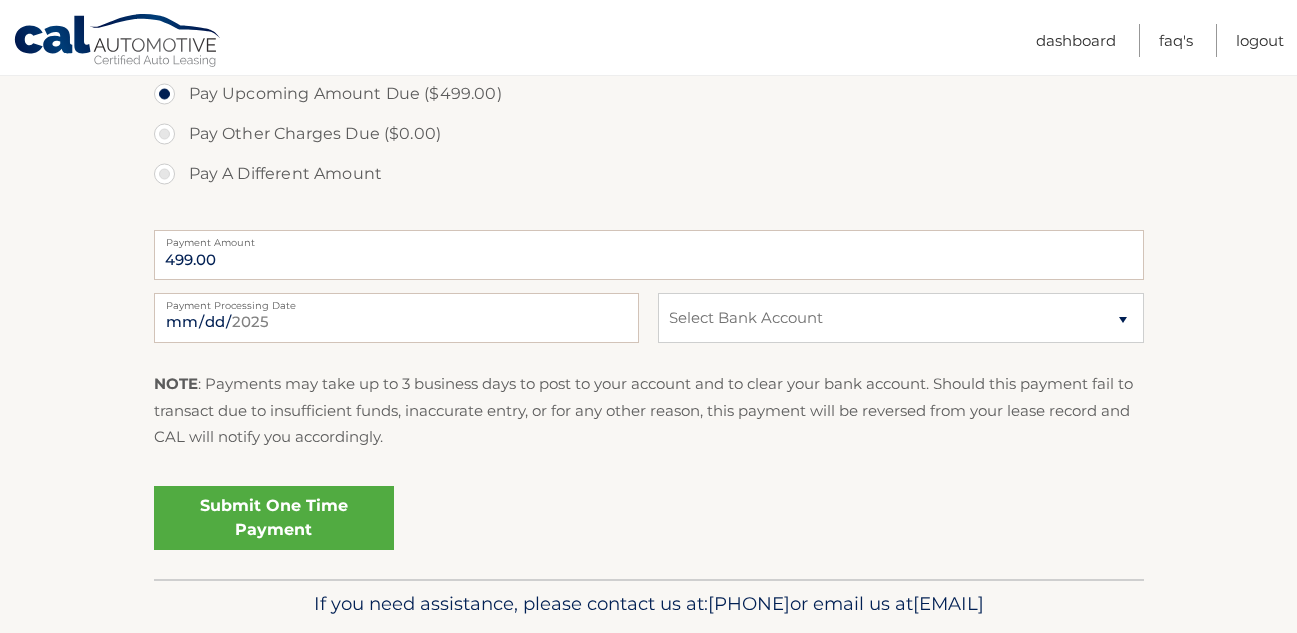 click on "Submit One Time Payment" at bounding box center (274, 518) 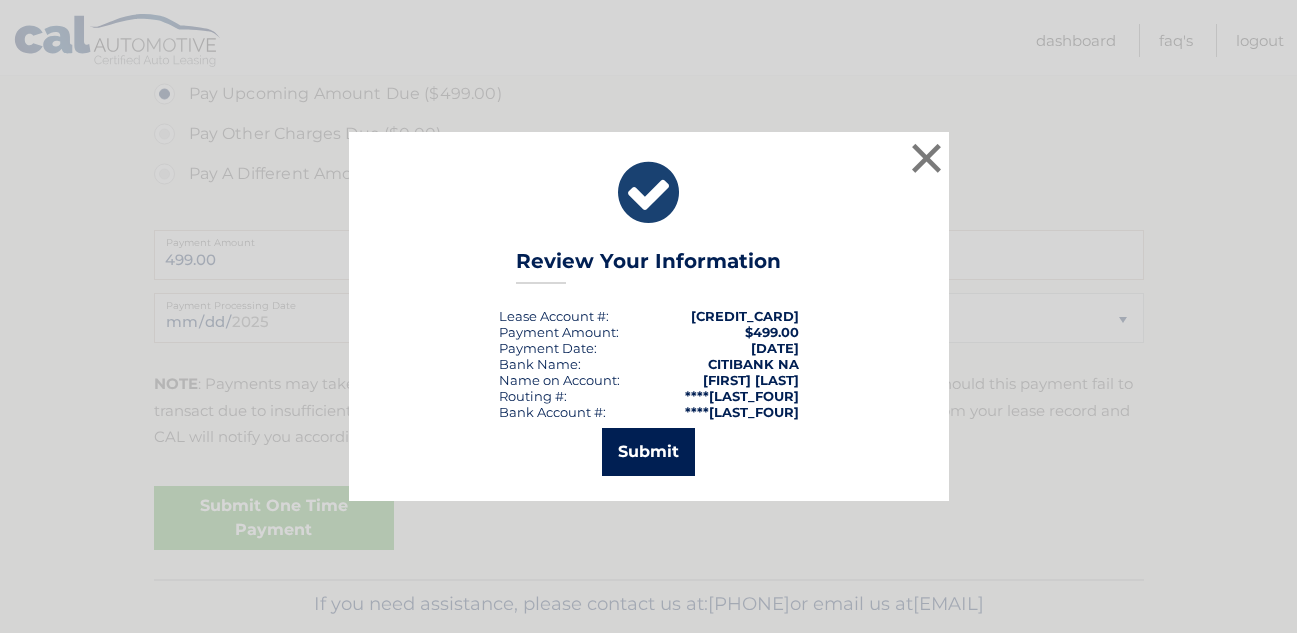 click on "Submit" at bounding box center (648, 452) 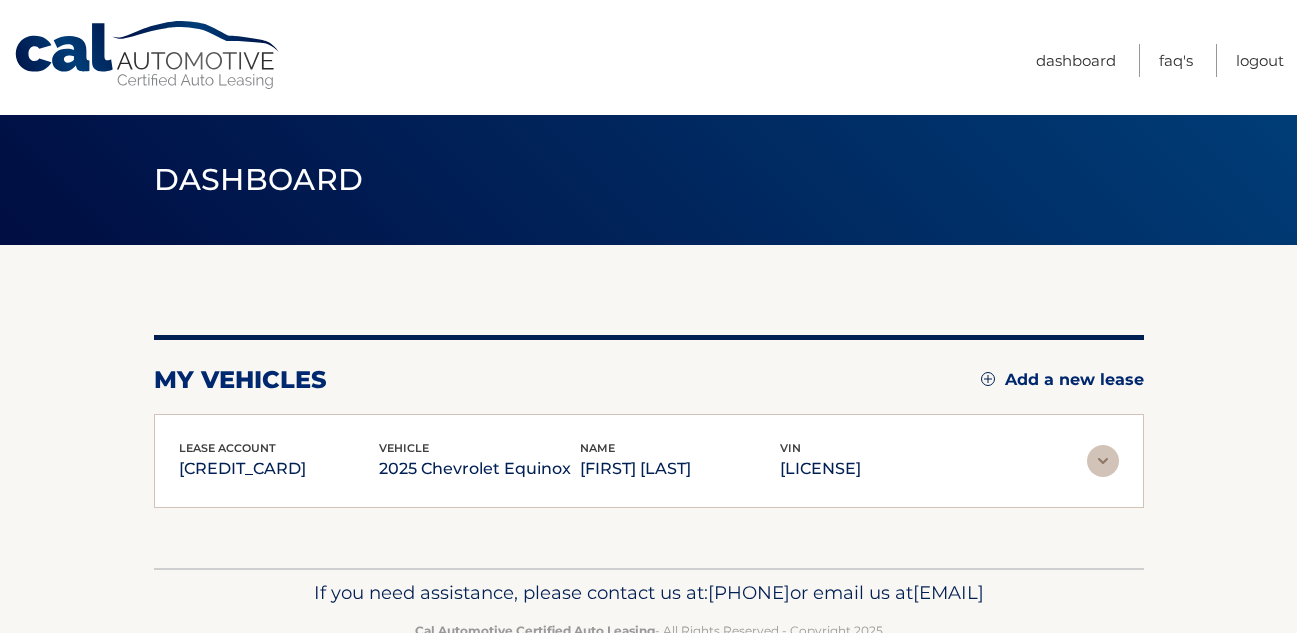 scroll, scrollTop: 0, scrollLeft: 0, axis: both 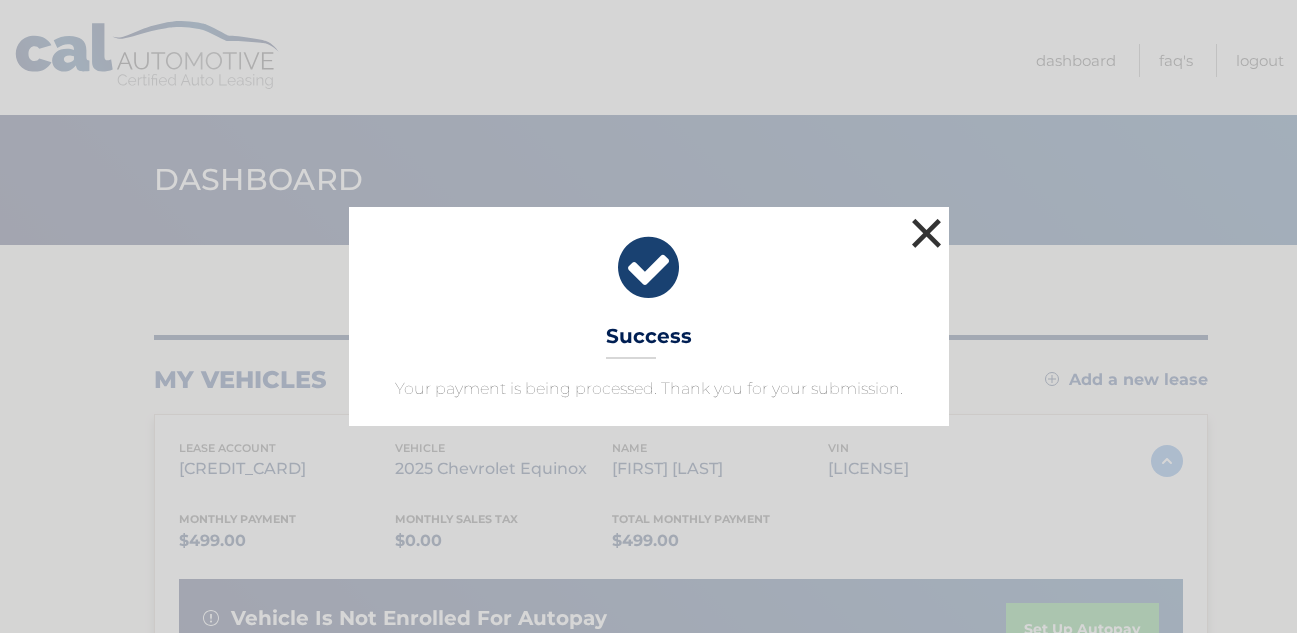 click on "×" at bounding box center (927, 233) 